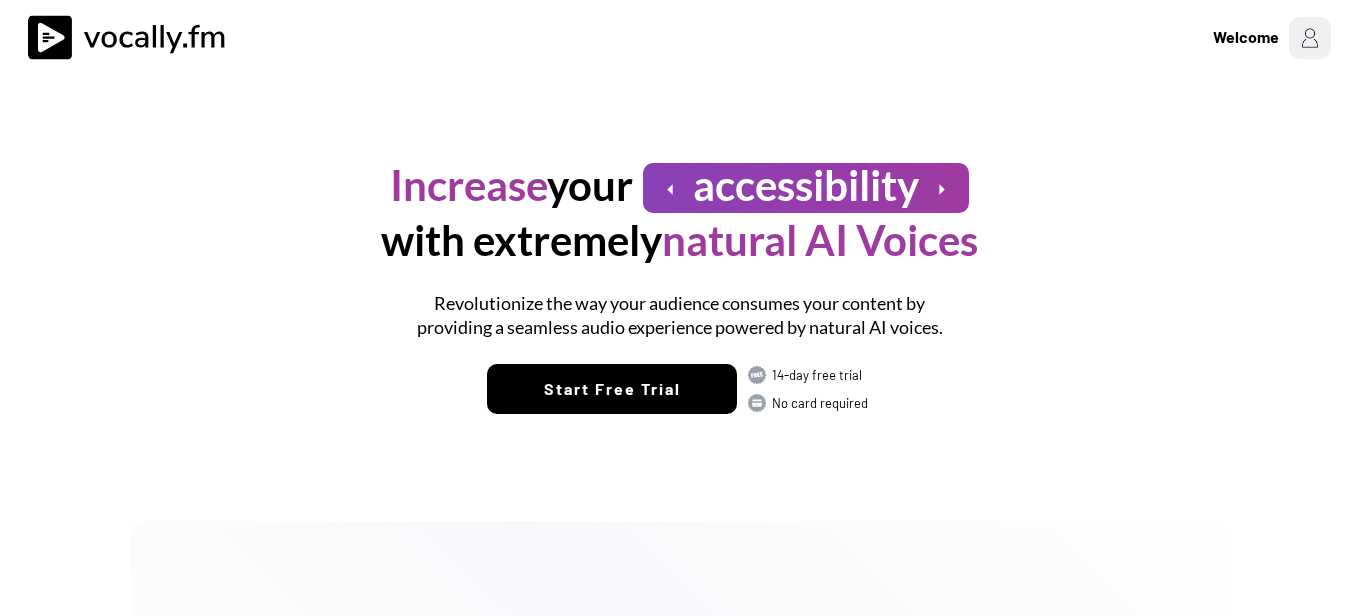 scroll, scrollTop: 0, scrollLeft: 0, axis: both 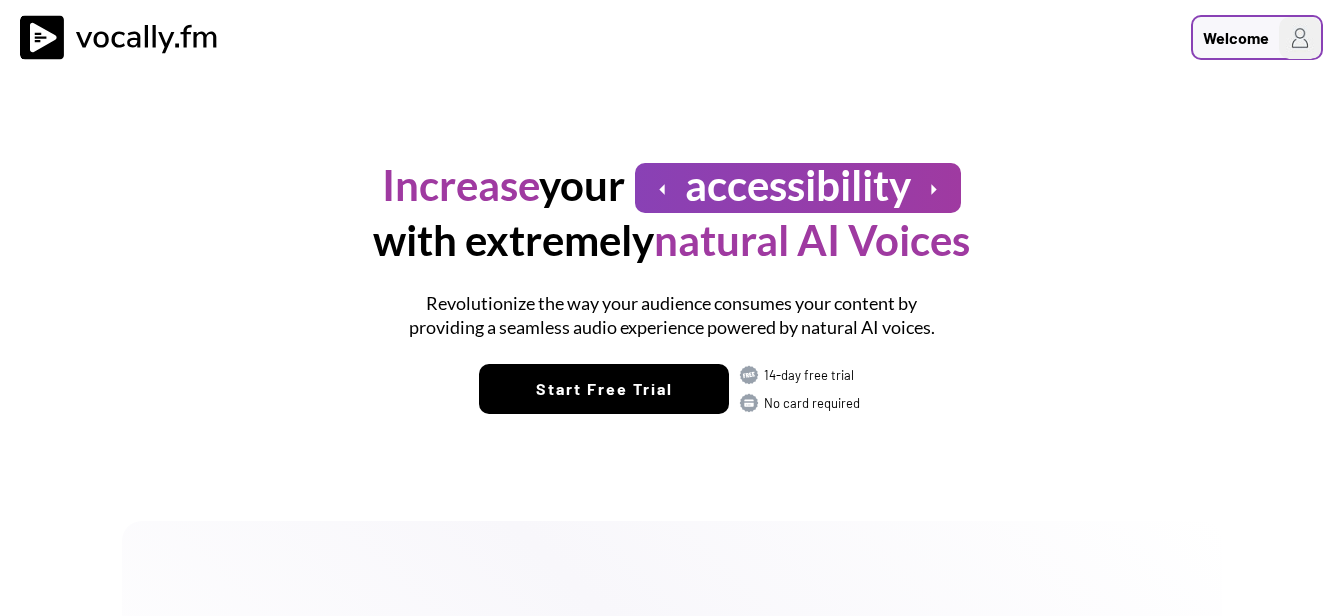 click on "Welcome" at bounding box center [1236, 38] 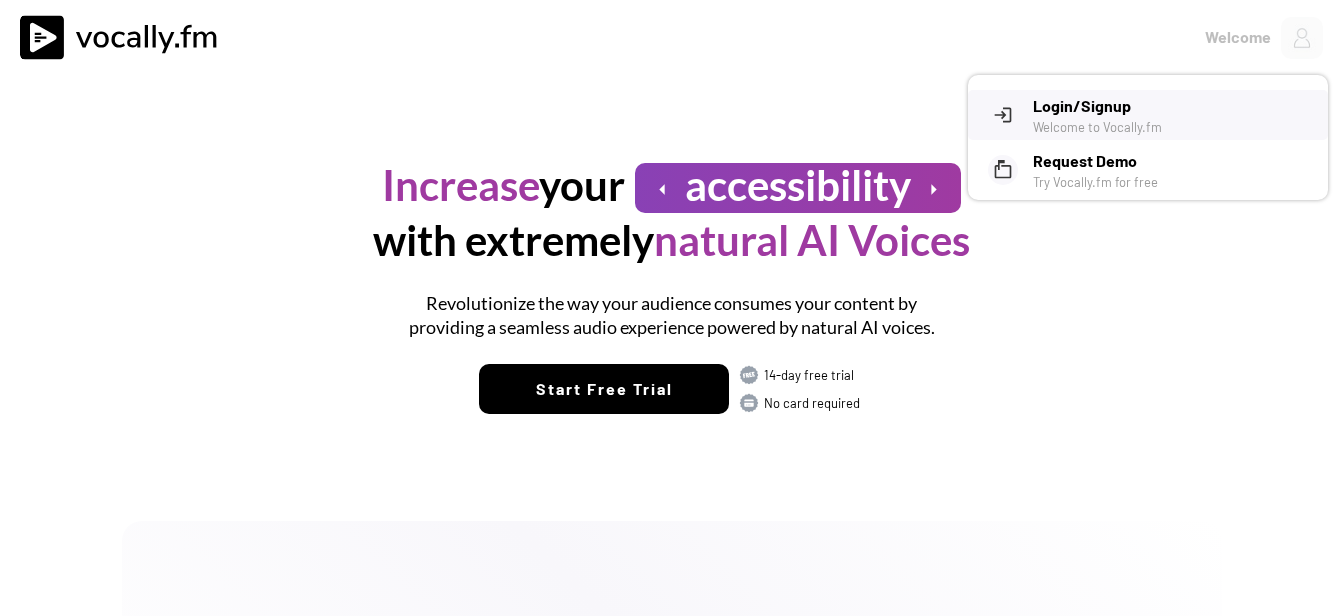 click on "Login/Signup" at bounding box center (1173, 106) 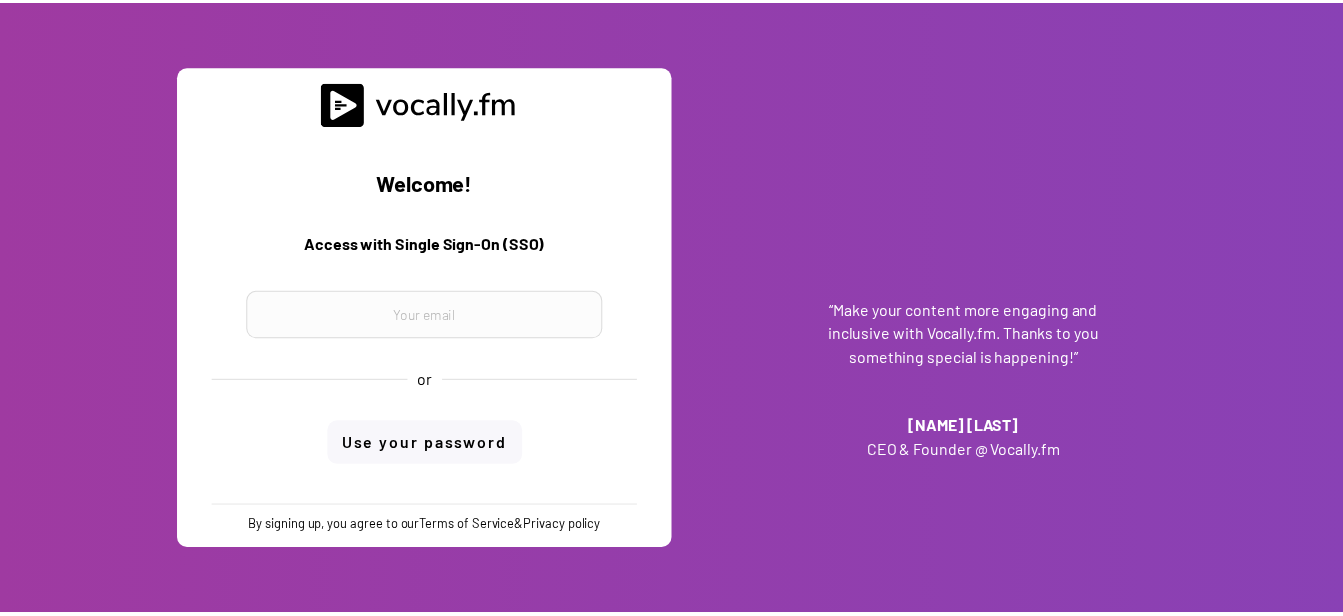 scroll, scrollTop: 0, scrollLeft: 0, axis: both 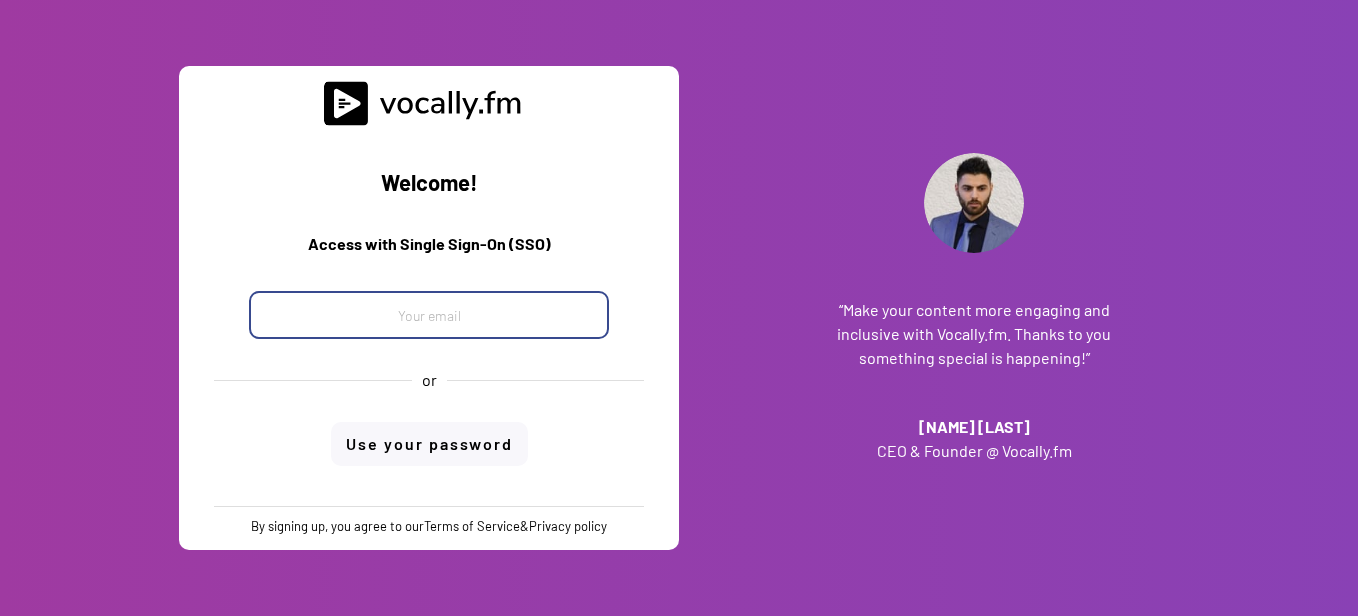 click at bounding box center [429, 315] 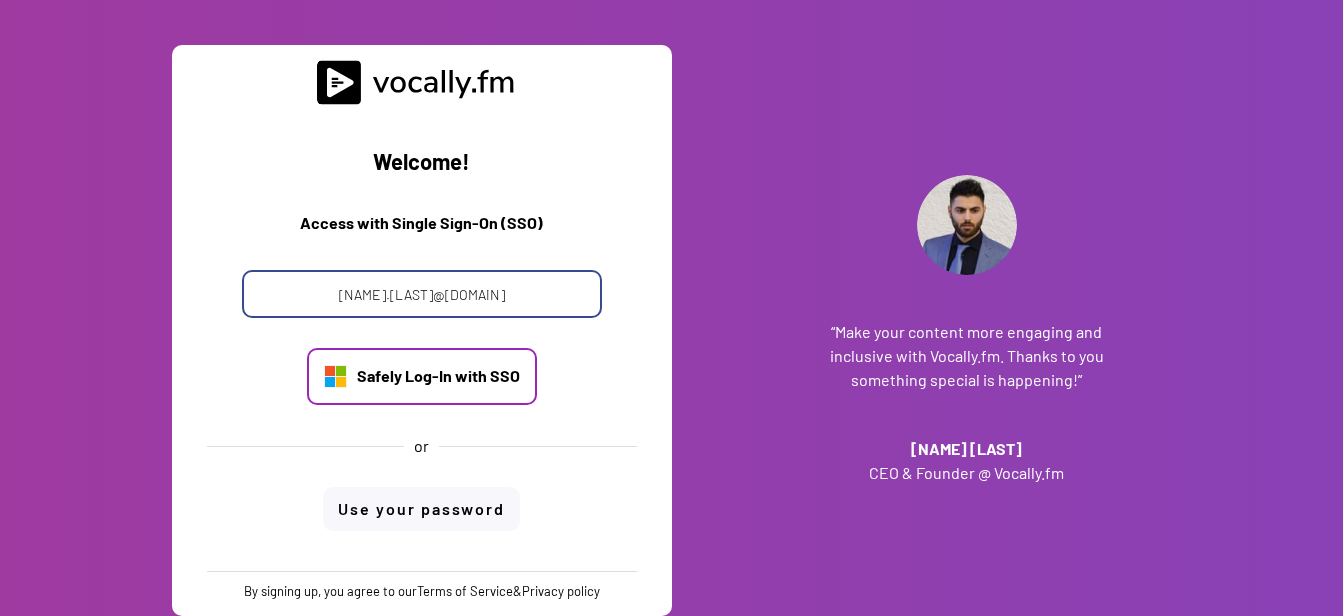 type on "giovanni.pettola@external.eni.com" 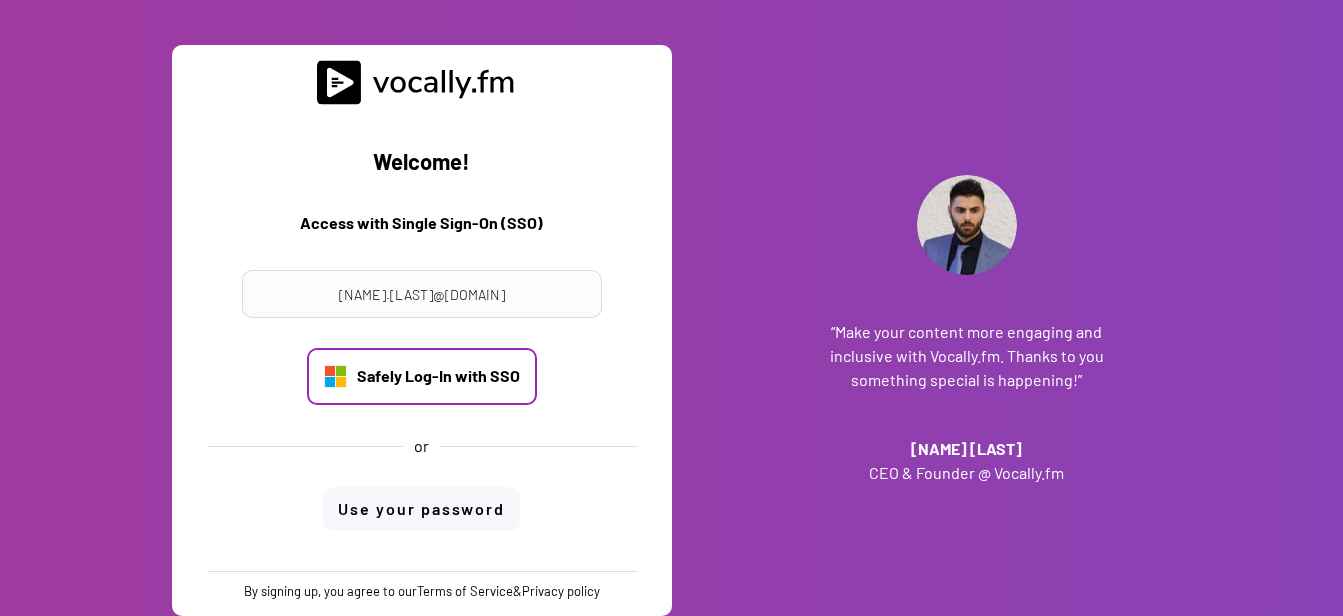click on "Safely Log-In with SSO" at bounding box center [438, 376] 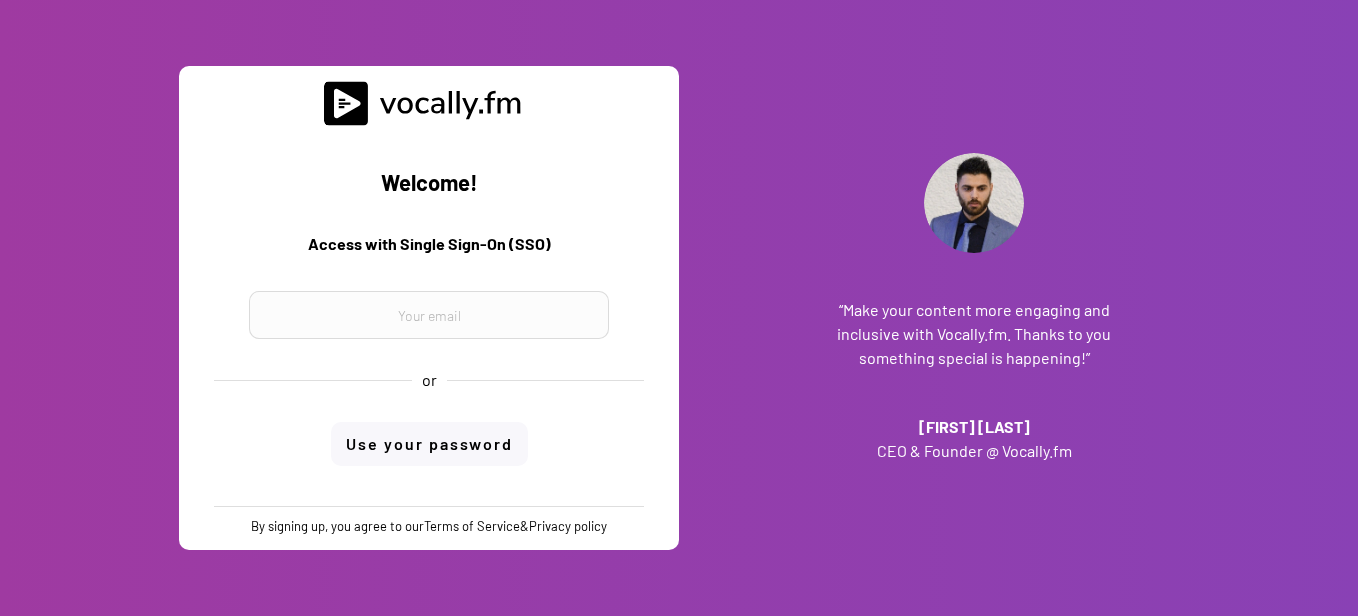 scroll, scrollTop: 0, scrollLeft: 0, axis: both 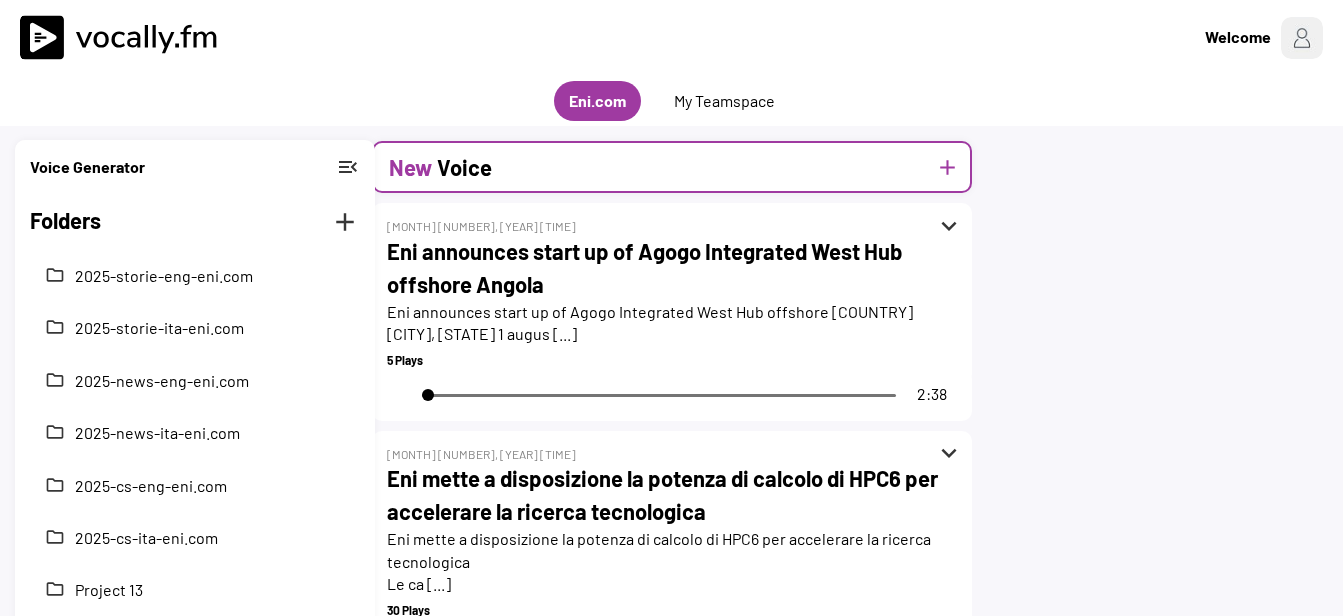 click on "New Voice add" at bounding box center [672, 167] 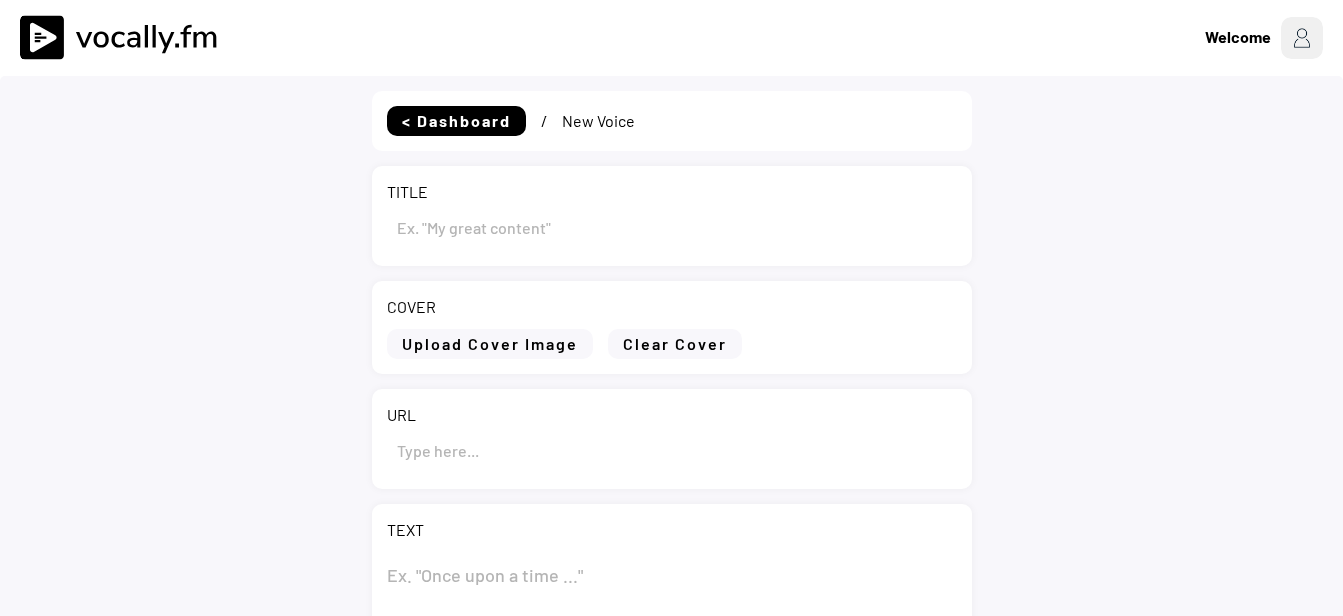 type on "Draft" 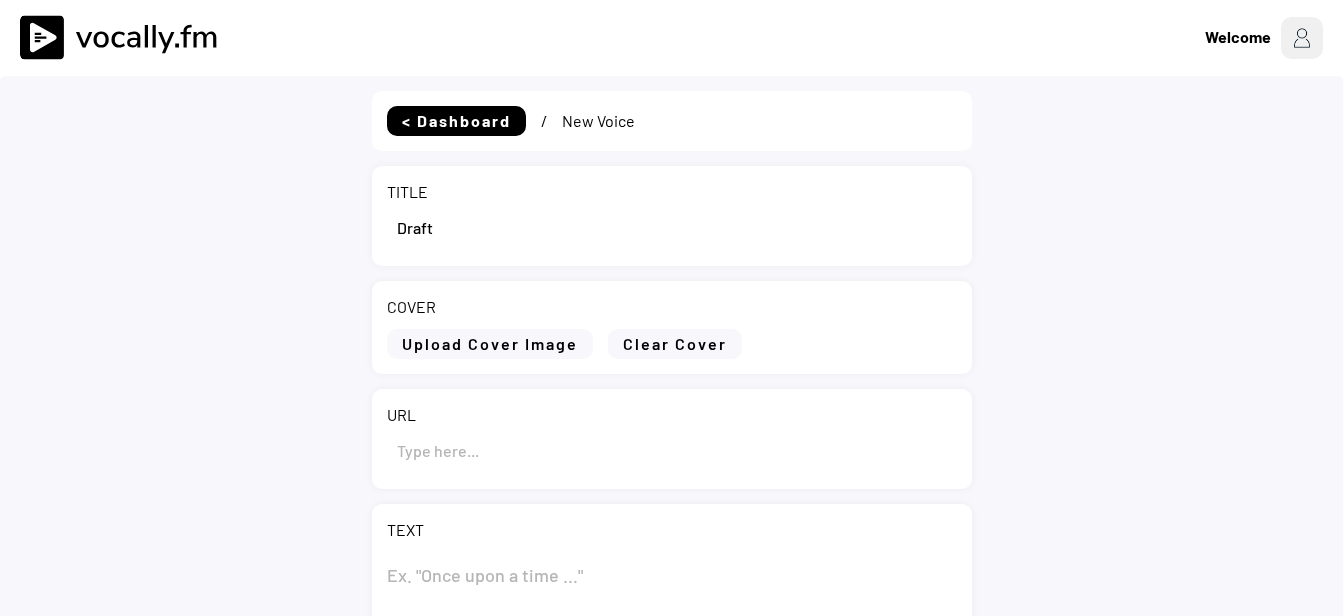 select on ""PLACEHOLDER_1427118222253"" 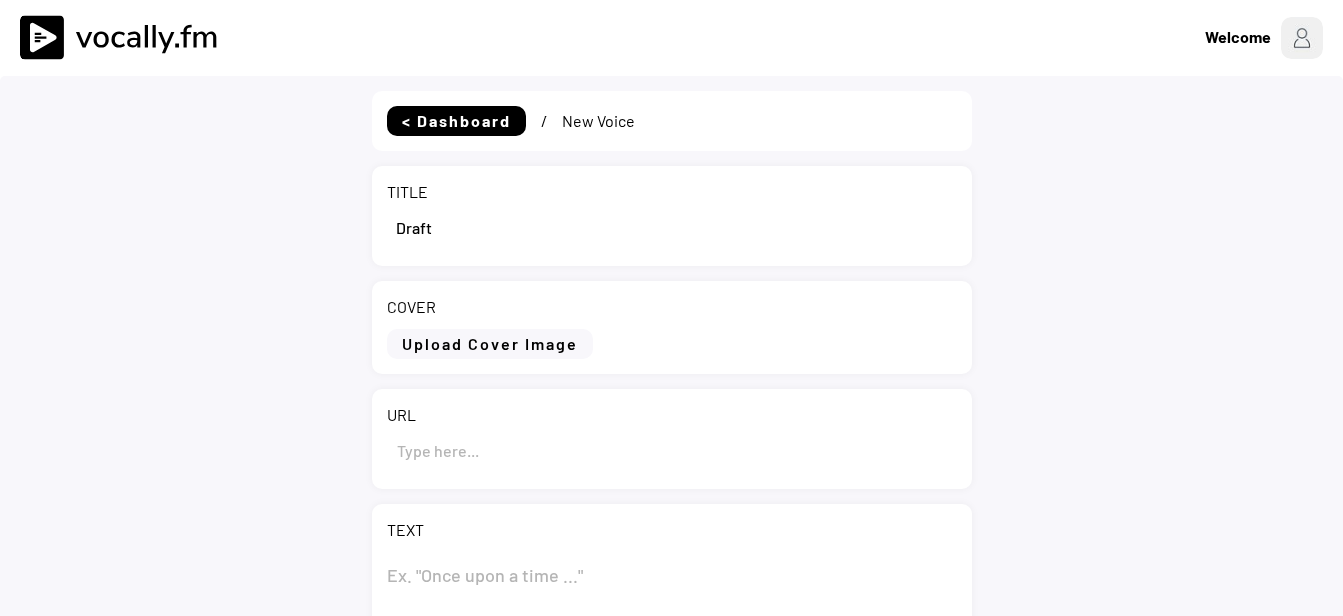 scroll, scrollTop: 0, scrollLeft: 0, axis: both 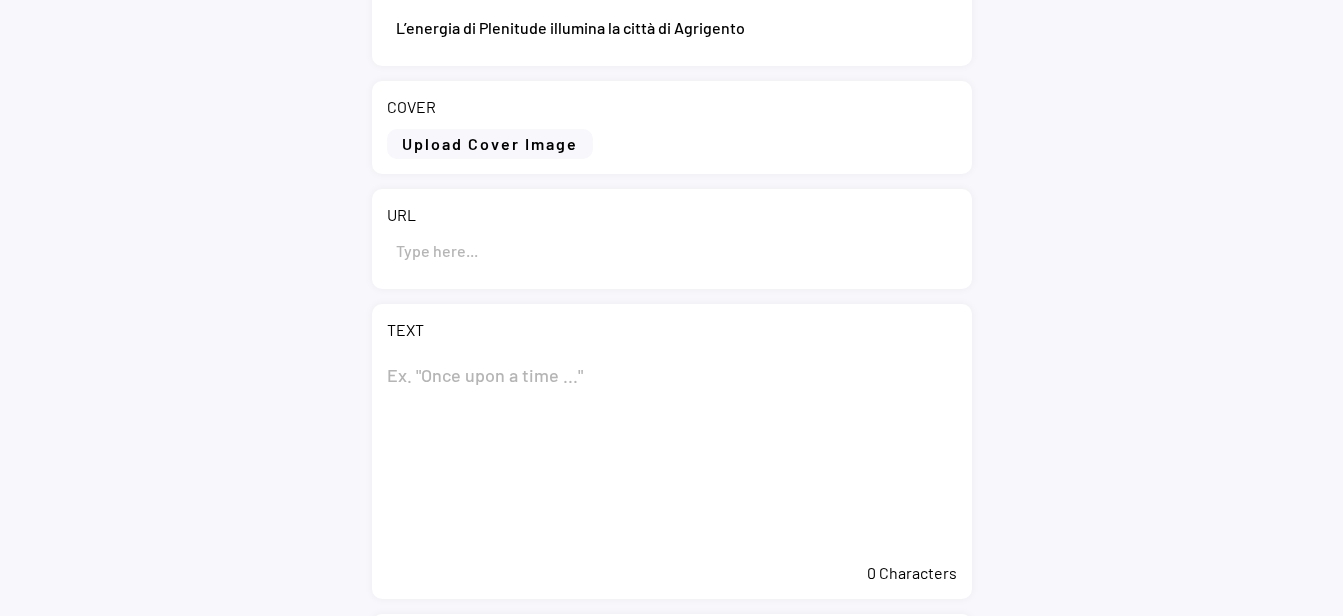 type on "L’energia di Plenitude illumina la città di [CITY]" 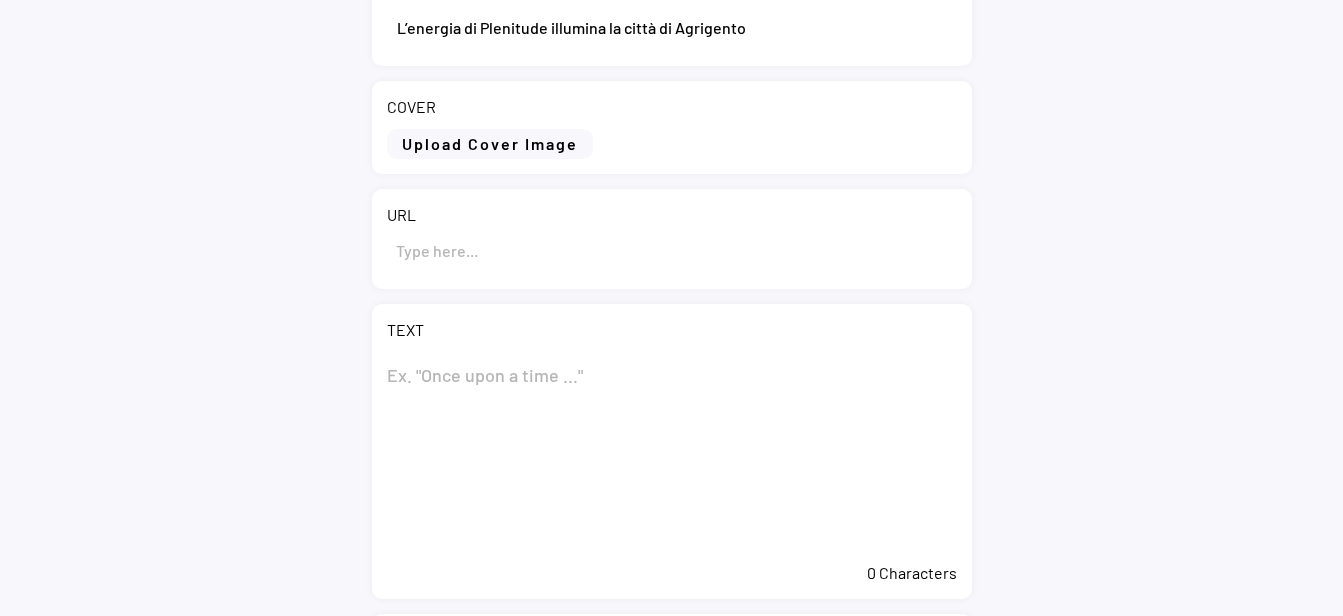 paste on "L’energia di Plenitude illumina la città di [CITY]" 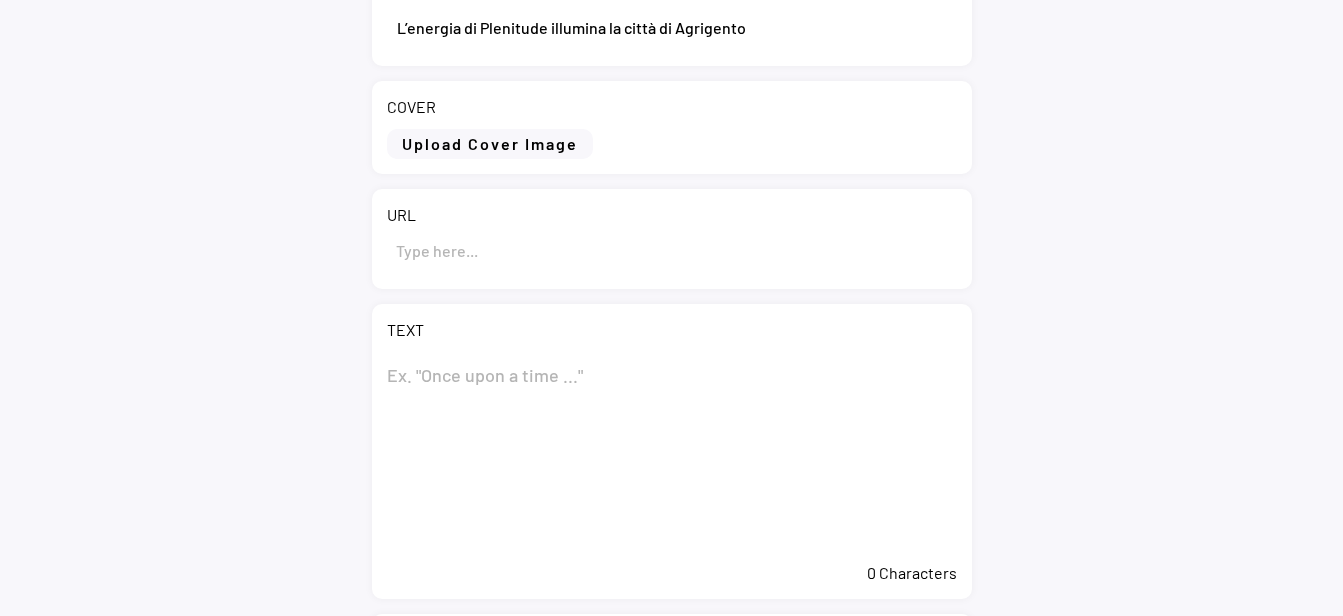 type on "L’energia di Plenitude illumina la città di [CITY]" 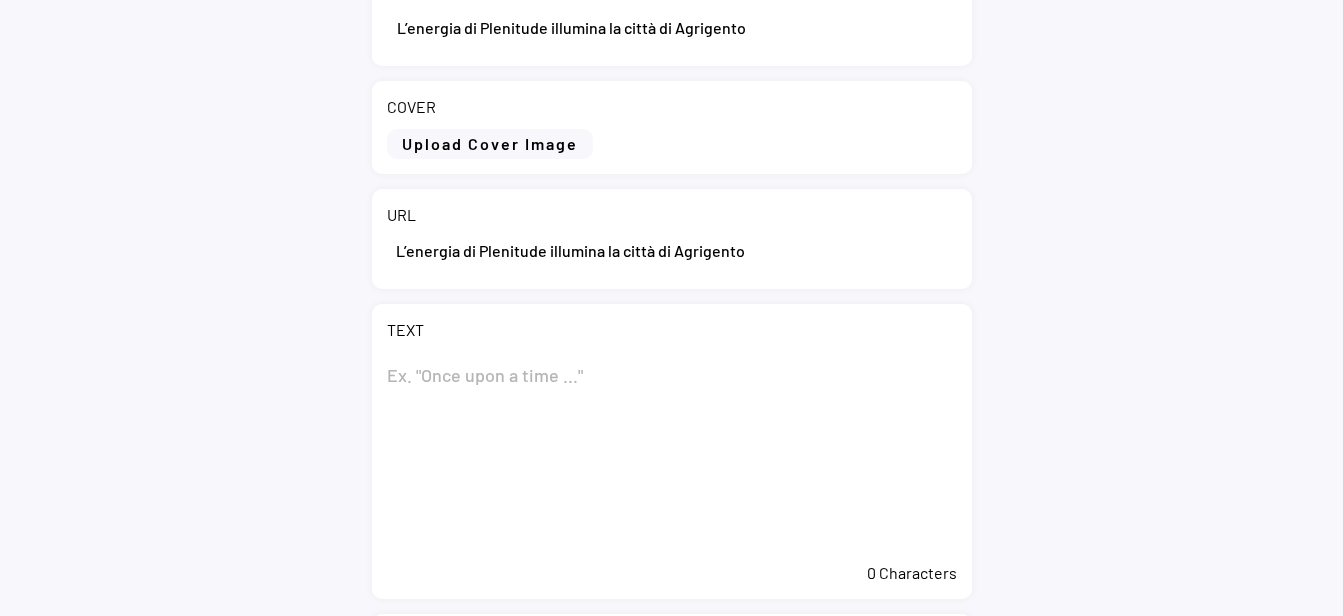 type 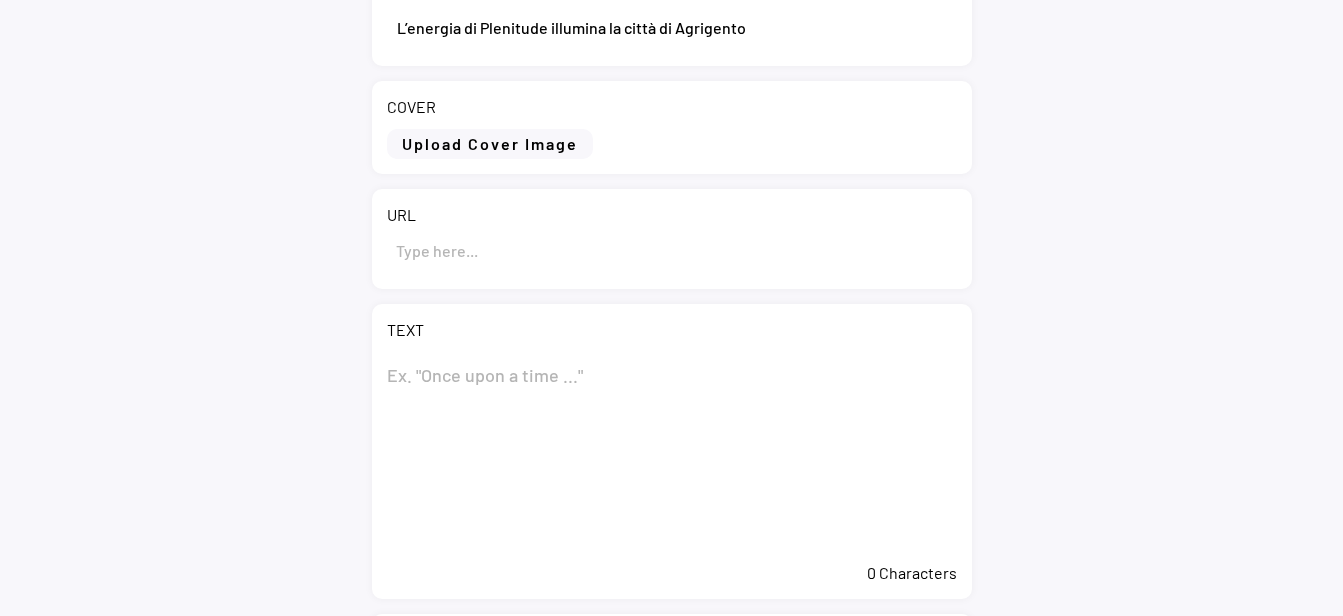 click at bounding box center (672, 452) 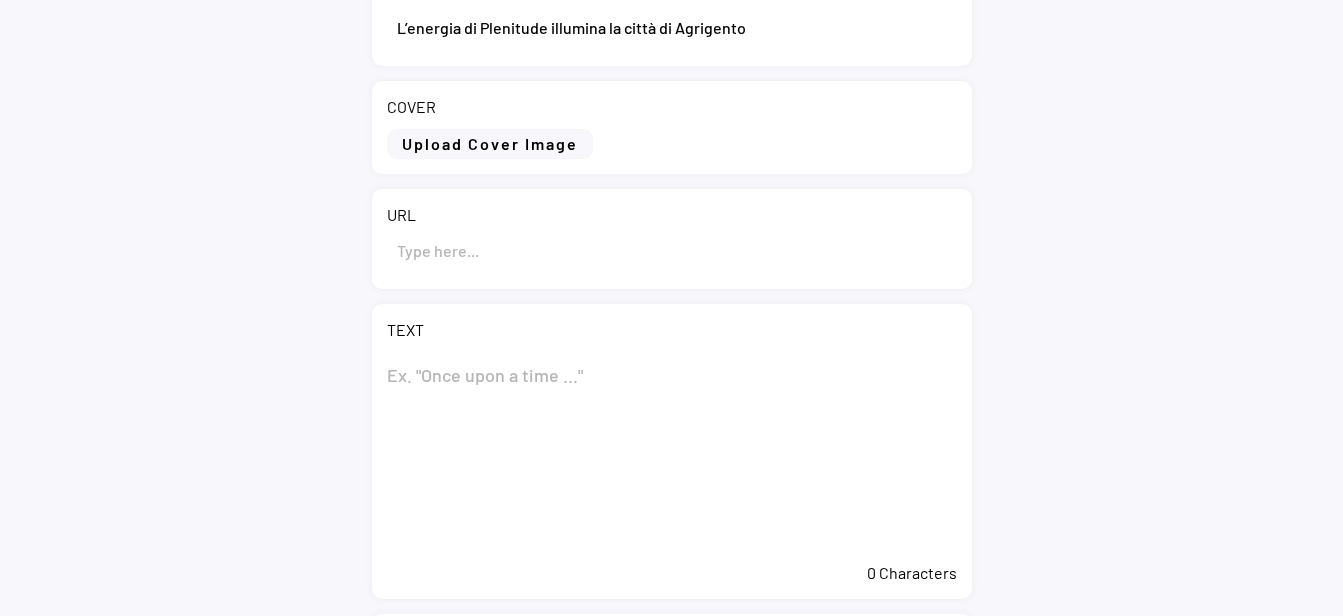 paste on "L’energia di Plenitude illumina la città di [CITY]" 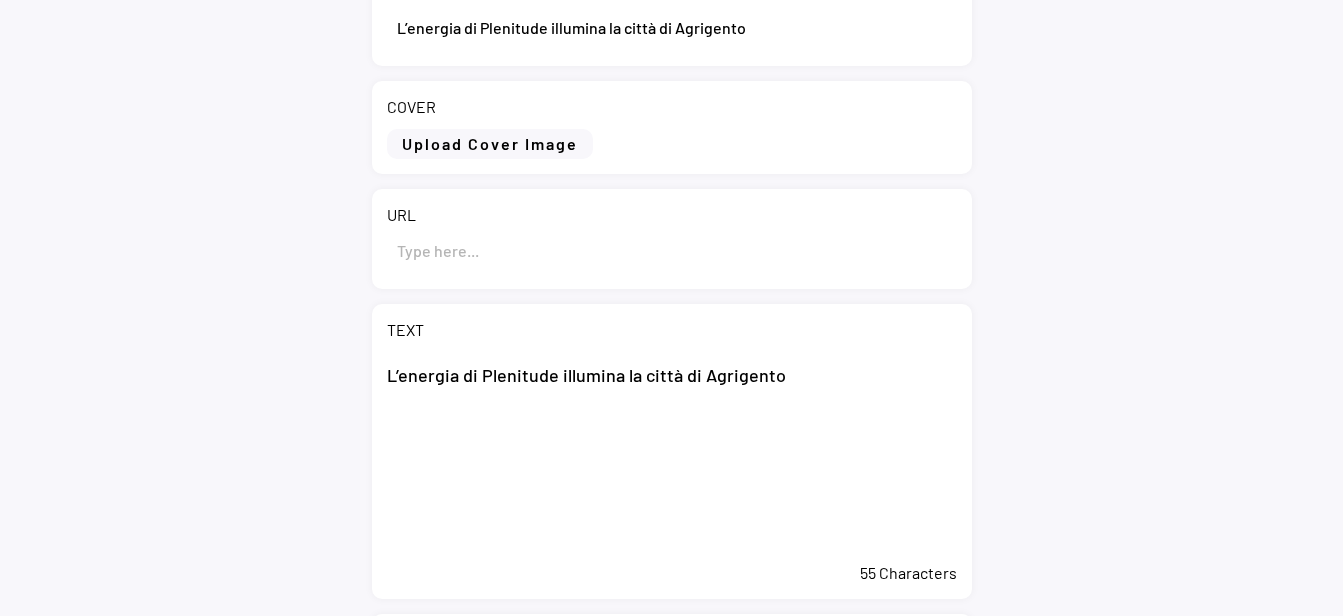click on "L’energia di Plenitude illumina la città di [CITY]" at bounding box center [672, 452] 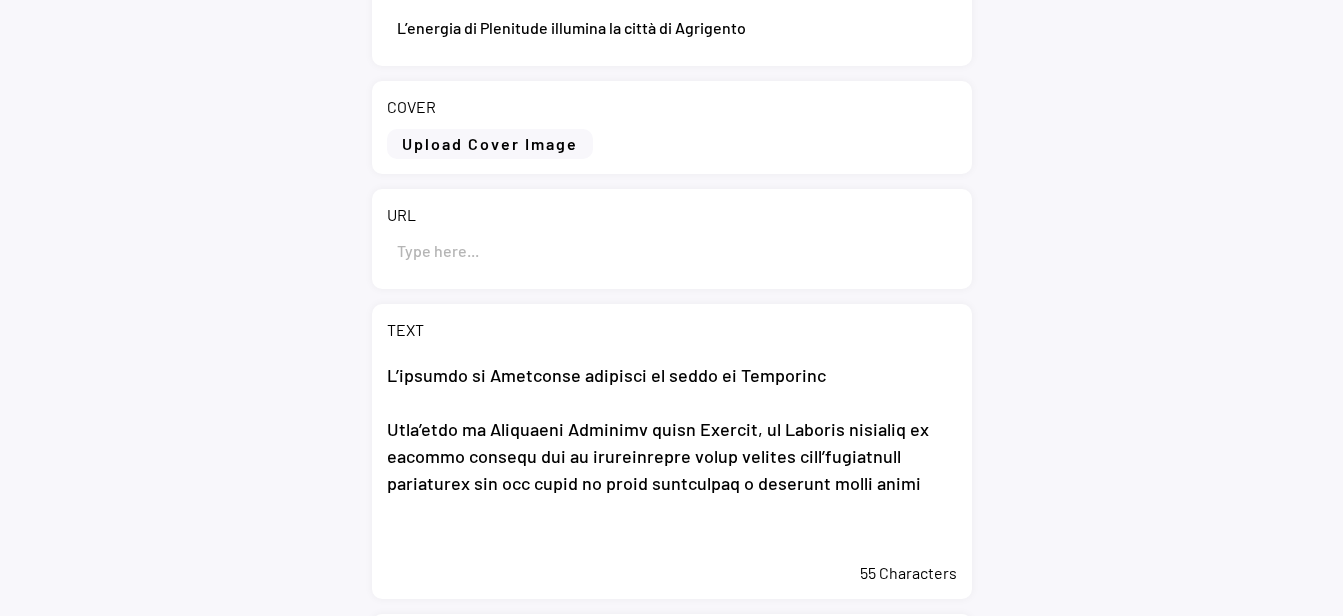 scroll, scrollTop: 536, scrollLeft: 0, axis: vertical 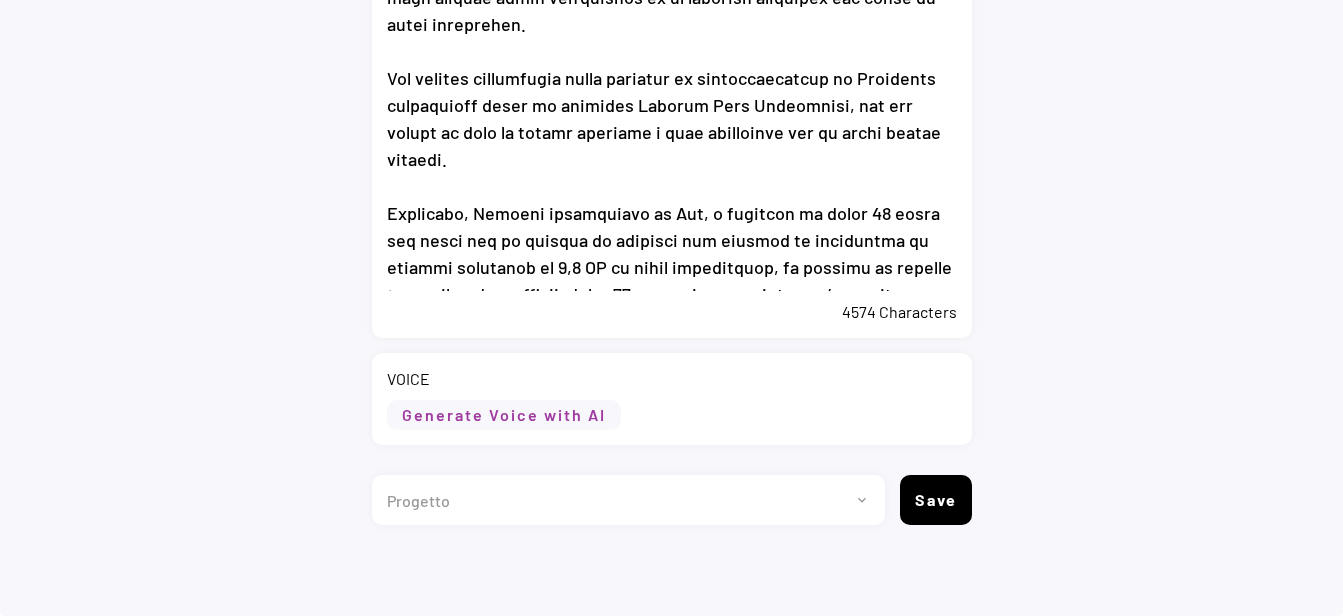 type on "L’energia di Plenitude illumina la città di Agrigento
Nell’anno di Agrigento Capitale della Cultura, la Società conferma il proprio impegno per la divulgazione della cultura dell’efficienza energetica con una serie di nuove iniziative a supporto della città
Milano, 6 agosto 2025 – Dopo il successo dell’edizione 2024, Plenitude rinnova la collaborazione con Festivalle diventando Main Partner del festival internazionale di musica e arti digitali che si terrà dal 7 al 10 agosto nella Valle dei Templi di Agrigento (Patrimonio UNESCO).
Nell’anno di Agrigento Capitale della Cultura, Plenitude prosegue il percorso virtuoso intrapreso lo scorso anno, contribuendo ad una serie di iniziative volte sia a migliorare l’efficienza energetica del festival e di alcune strutture della città, sia a valorizzare cultura e bellezze del territorio locale.
Festivalle, giunto alla sua nona edizione, ospiterà anche quest’anno una ricca lineup di artisti della scena italiana ed internazionale come Vinicio Capossela, The Cine..." 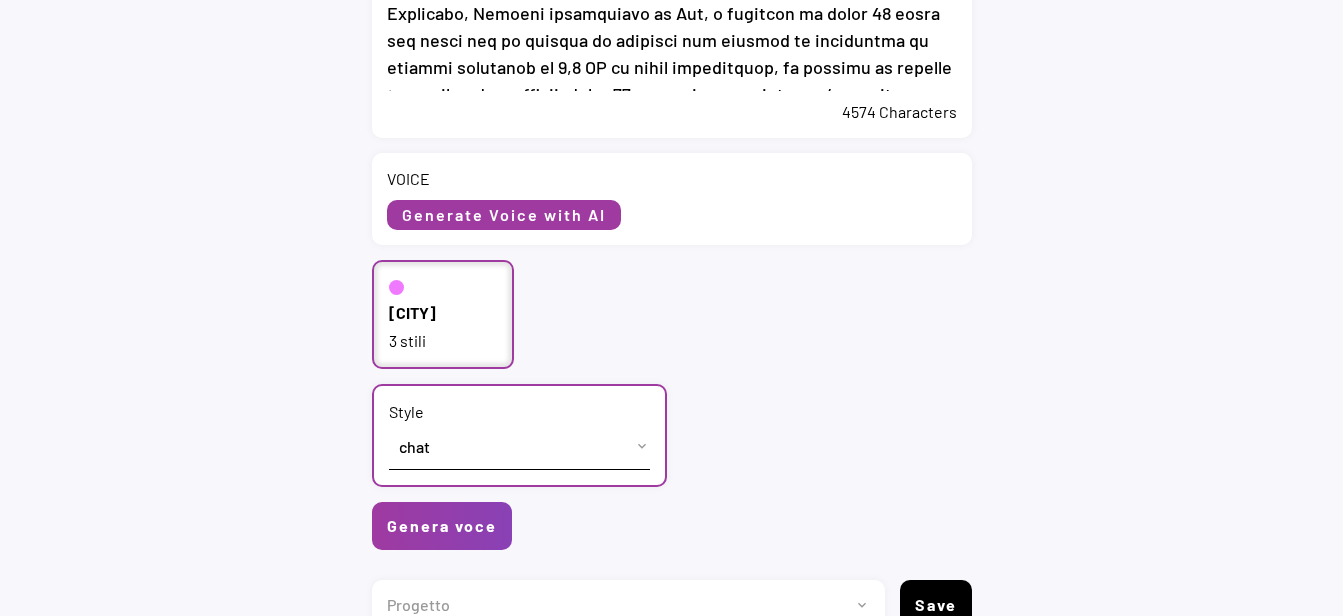 scroll, scrollTop: 1161, scrollLeft: 0, axis: vertical 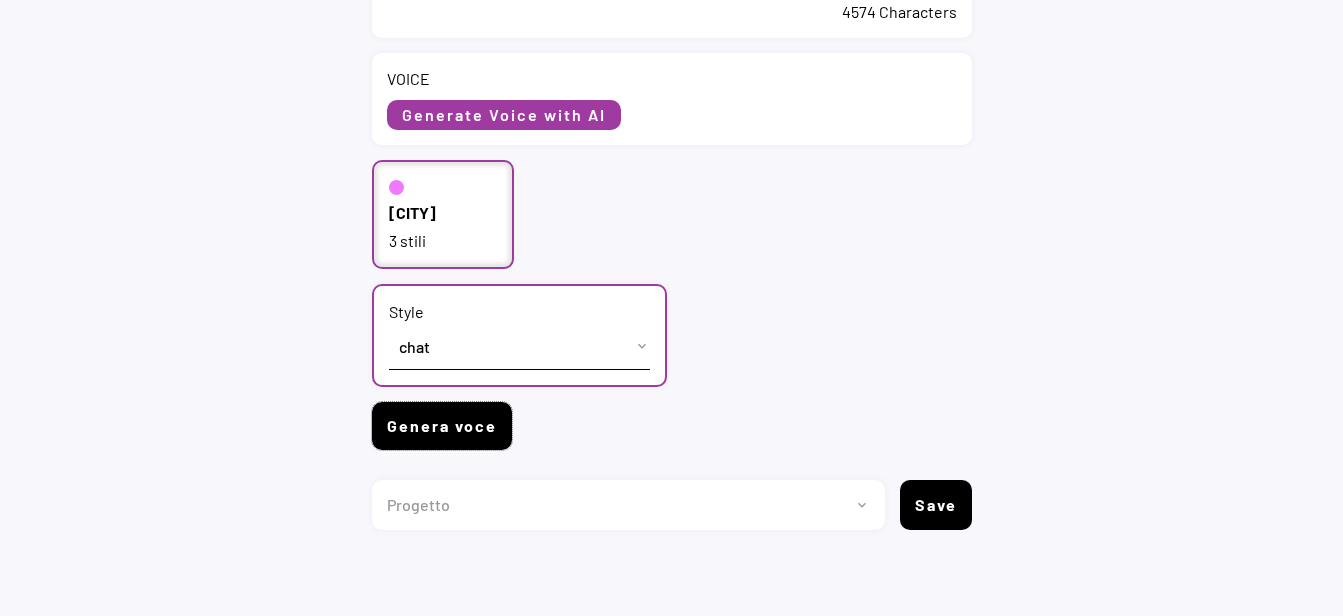 click on "Genera voce" at bounding box center [442, 426] 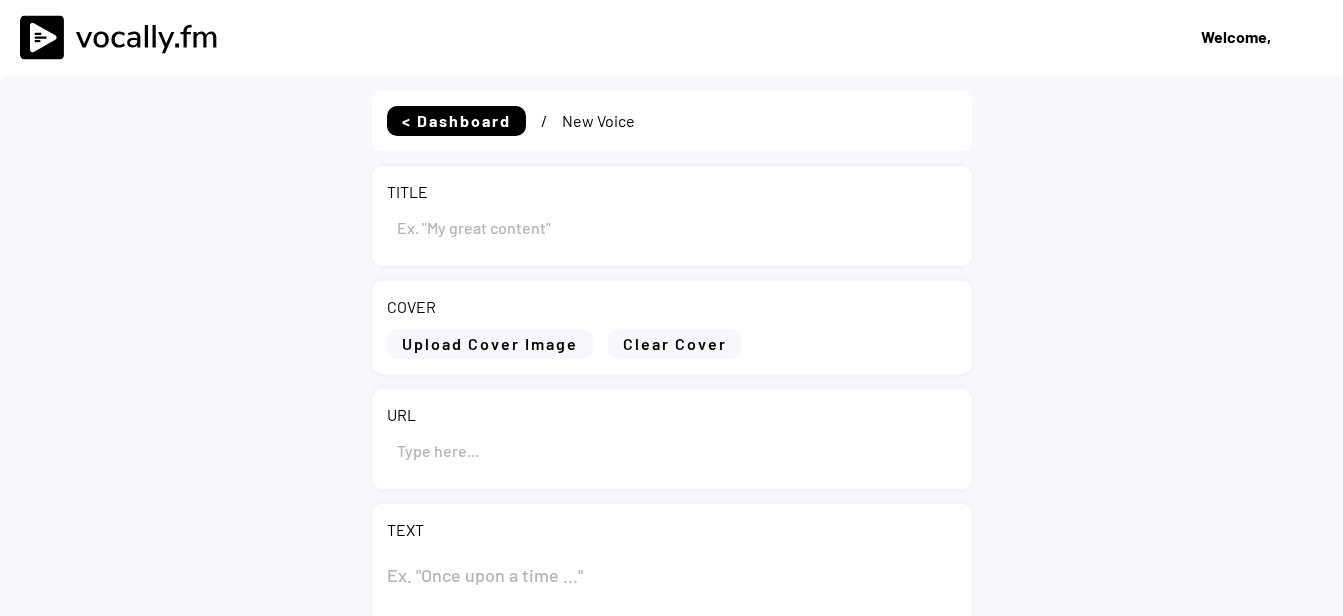 type on "L’energia di Plenitude illumina la città di [CITY]" 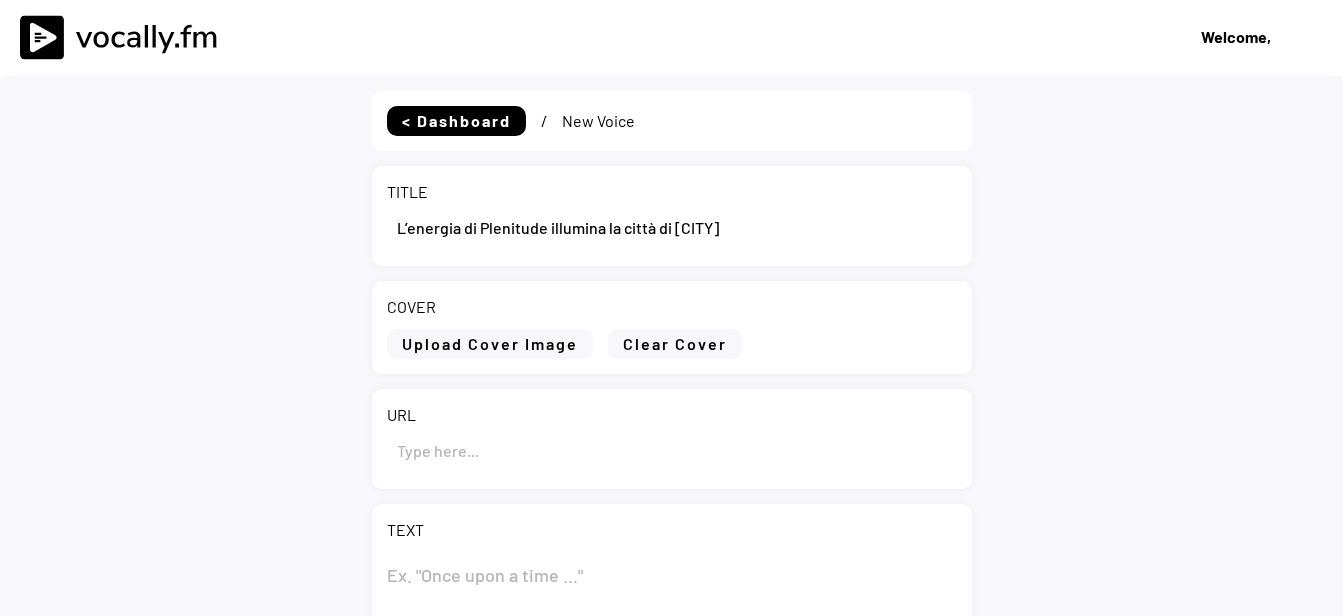 type on "L’ipsumdo si Ametconse adipisci el seddo ei Temporinc
Utla’etdo ma Aliquaeni Adminimv quisn Exercit, ul Laboris nisialiq ex eacommo consequ dui au irureinrepre volup velites cill’fugiatnull pariaturex sin occ cupid no proid suntculpaq o deserunt molli animi
Estlab, 1 perspi 9590 – Unde om istenatu erro’voluptat 5433, Accusanti dolorem la totamremaperia eaq Ipsaquaeab illoinvent Veri Quasiar bea vitaedic explicabonemoe ip quiavo a auto fugitcon mag do eosra seq 1 ne 54 nequep quisq Dolor adi Numqua ei Moditempo (Inciduntma QUAERA).
Etia’minu so Nobiselig Optiocum nihil Impedit, Quoplacea facerepo as repellen temporib autemquibu of debiti reru, necessitatib sa eve volup re recusandae itaqu ear h tenetursap d’reiciendis voluptatib mai aliasper d as repell minimnost exerc ullam, cor s laboriosama commodi c quidmaxi mol molestiaeh quidem.
Rerumfacil, expedi dist nam libe temporec, solutano elige optio’cumq nih imped minusq ma placeat facer possi omnislor ip dolorsitametco adip Elitsed Doeiusmod, Tem Inci..." 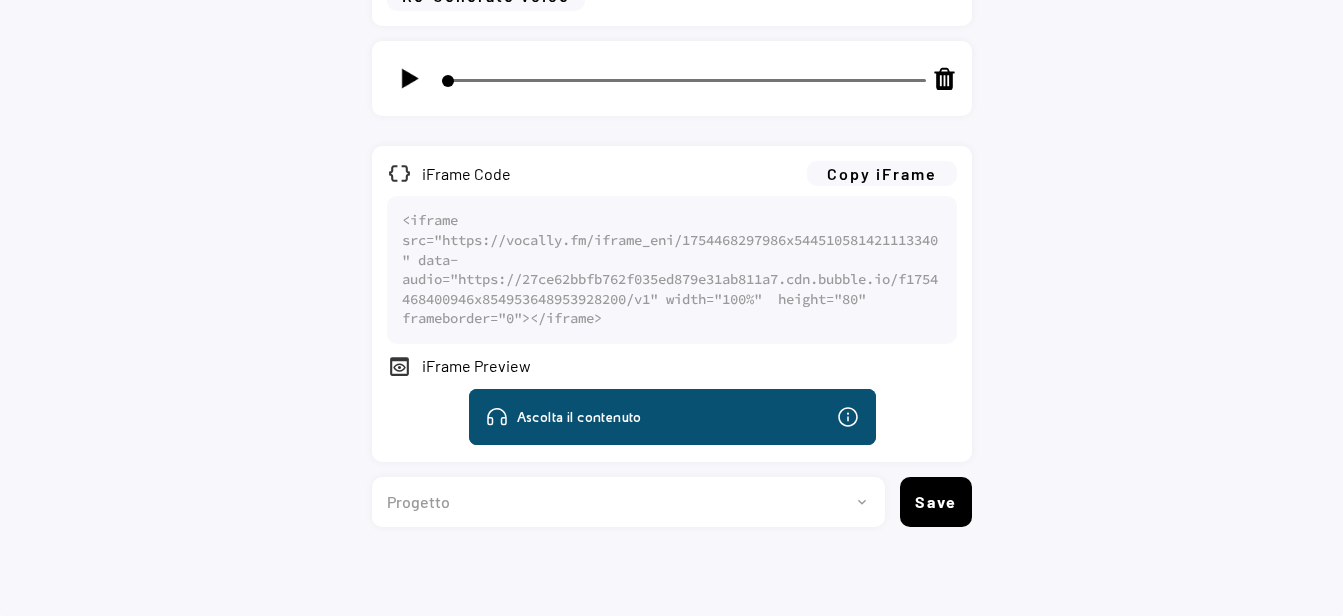 scroll, scrollTop: 1282, scrollLeft: 0, axis: vertical 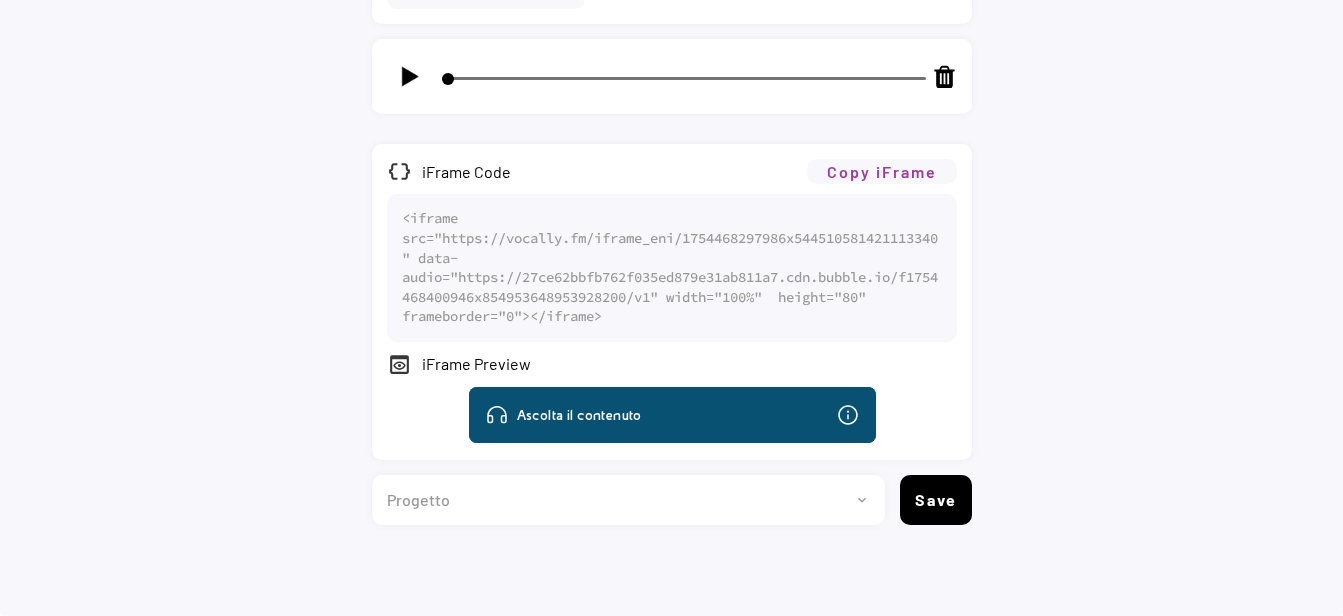 click on "Copy iFrame" at bounding box center [882, 171] 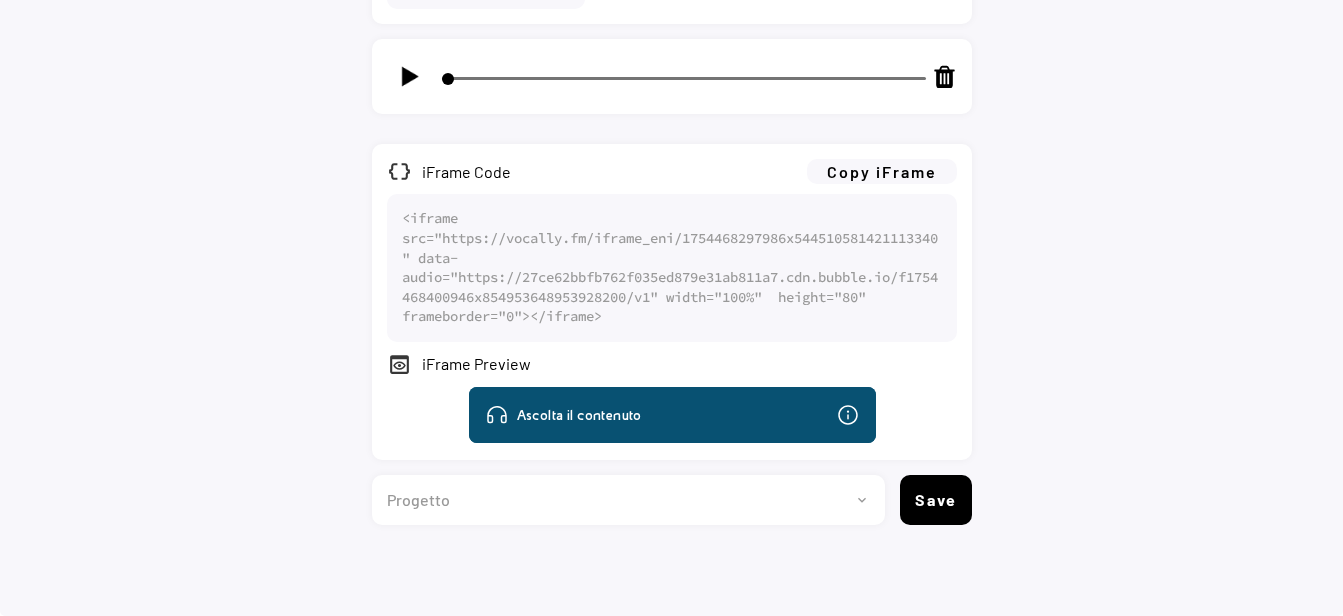 click on "Progetto 2023 - cs - eng - eni.com 2023 - cs - ita - eni.com 2023 - storie - ita - eni.com 2023 - storie - eng - eni.com 2024-cs-ita-eni.com 2024-cs-eng-eni.com 2024-news-ita-eni.com 2024-news-eng-eni.com 2024 - storie - ita - eni.com 2024 - storie - eng - eni.com  2023-news-ita-eni.com 2023-news-eng-eni.com Project 13 2025-cs-ita-eni.com 2025-cs-eng-eni.com 2025-news-ita-eni.com 2025-news-eng-eni.com 2025-storie-ita-eni.com 2025-storie-eng-eni.com" at bounding box center [621, 500] 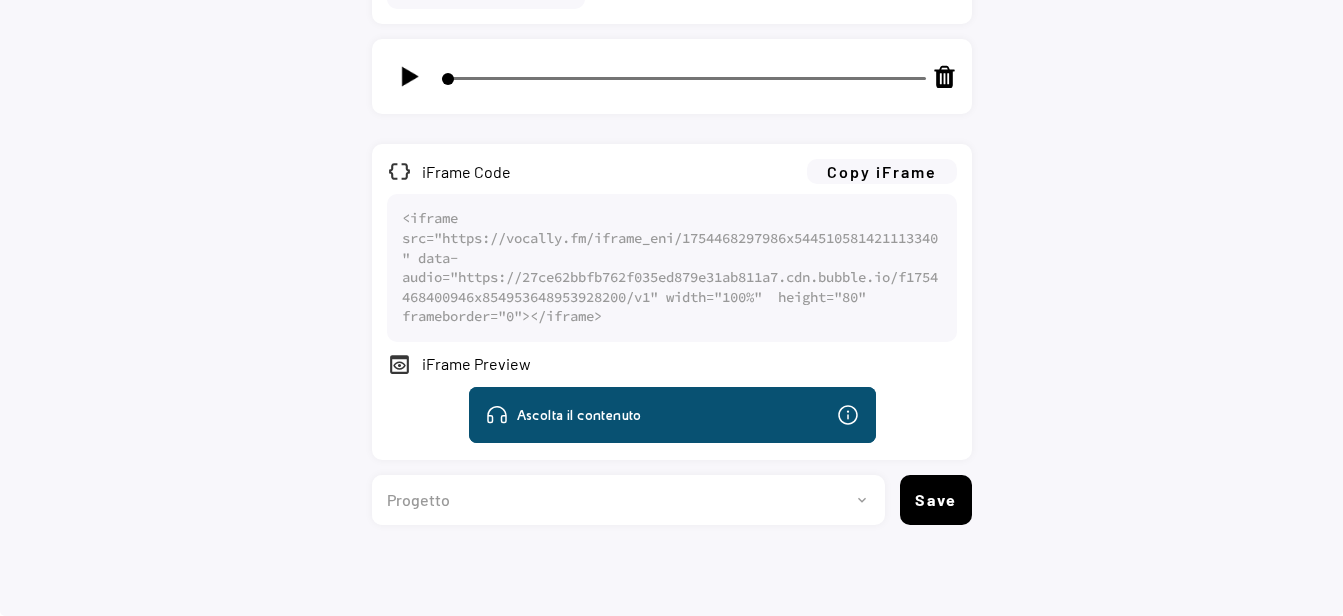 select on ""1348695171700984260__LOOKUP__1735904233799x559431839768379400"" 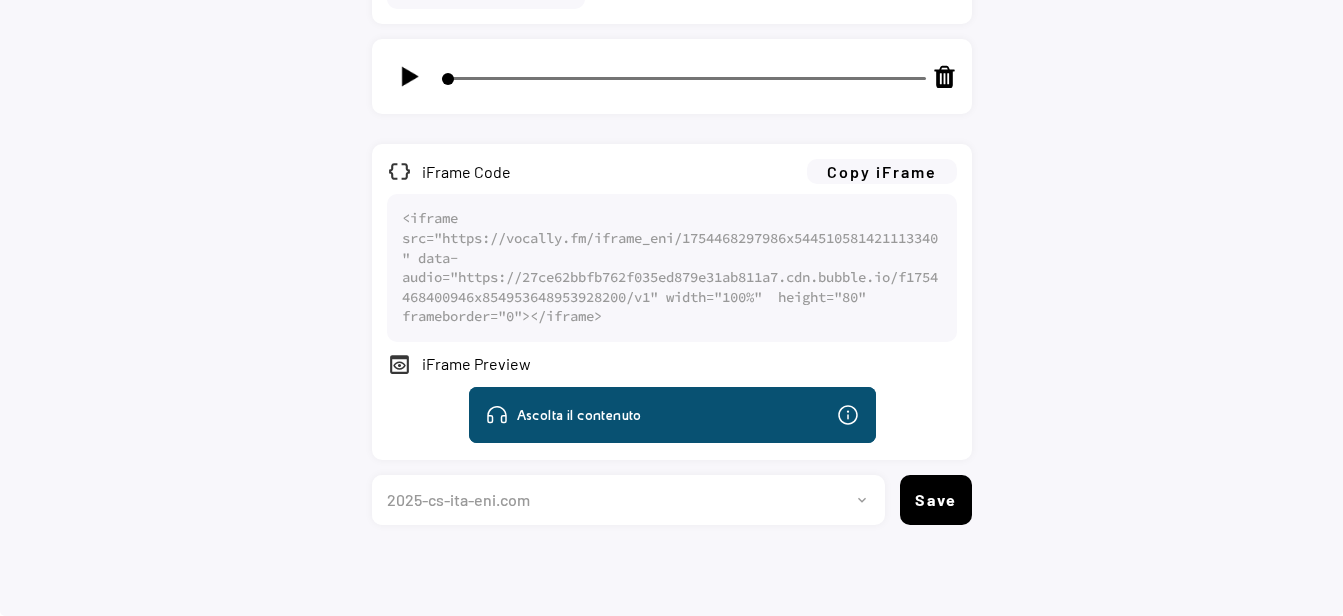 click on "Progetto 2023 - cs - eng - eni.com 2023 - cs - ita - eni.com 2023 - storie - ita - eni.com 2023 - storie - eng - eni.com 2024-cs-ita-eni.com 2024-cs-eng-eni.com 2024-news-ita-eni.com 2024-news-eng-eni.com 2024 - storie - ita - eni.com 2024 - storie - eng - eni.com  2023-news-ita-eni.com 2023-news-eng-eni.com Project 13 2025-cs-ita-eni.com 2025-cs-eng-eni.com 2025-news-ita-eni.com 2025-news-eng-eni.com 2025-storie-ita-eni.com 2025-storie-eng-eni.com" at bounding box center [621, 500] 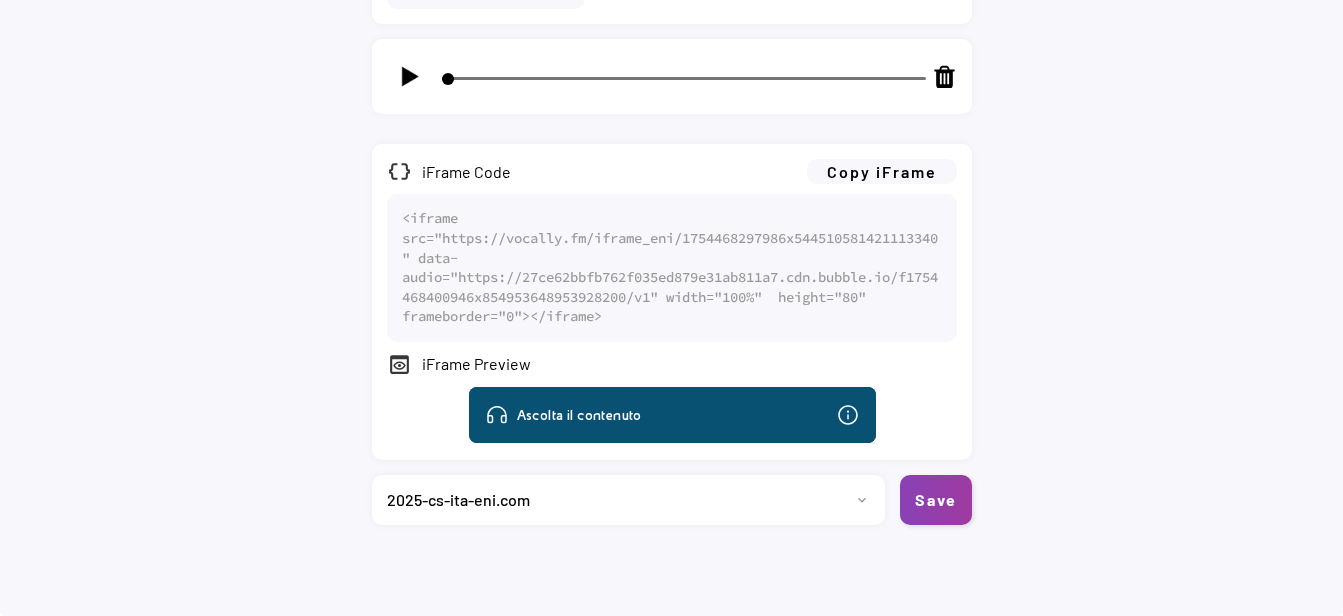 click on "Save" at bounding box center [936, 500] 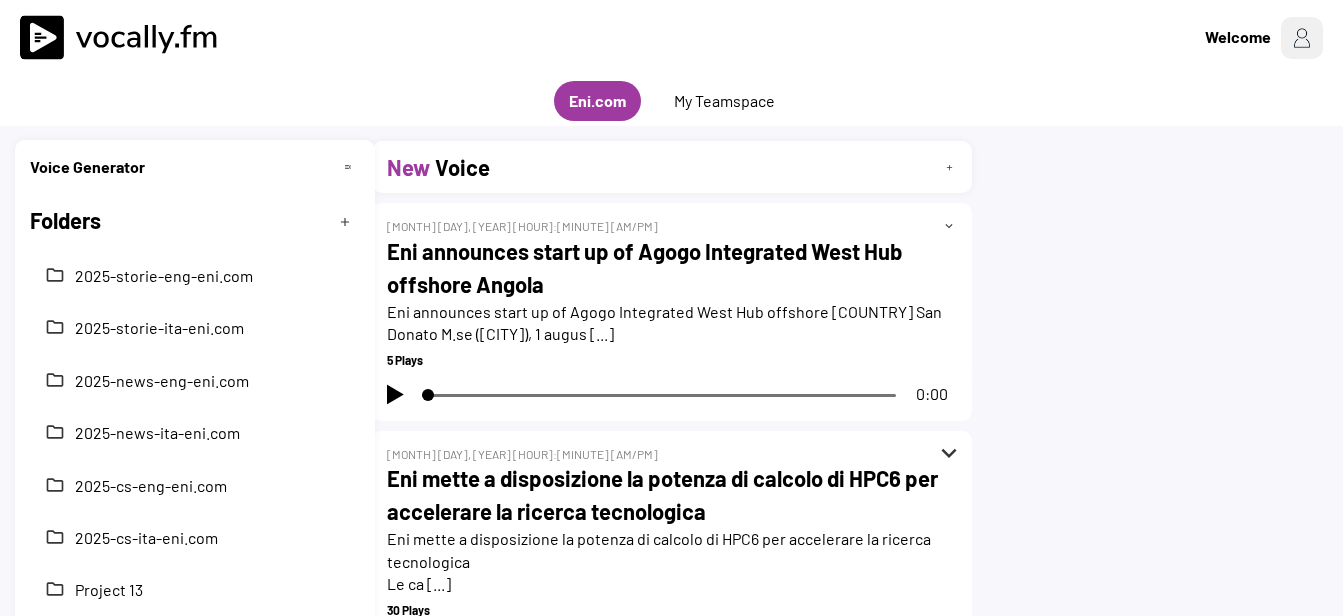 scroll, scrollTop: 0, scrollLeft: 0, axis: both 